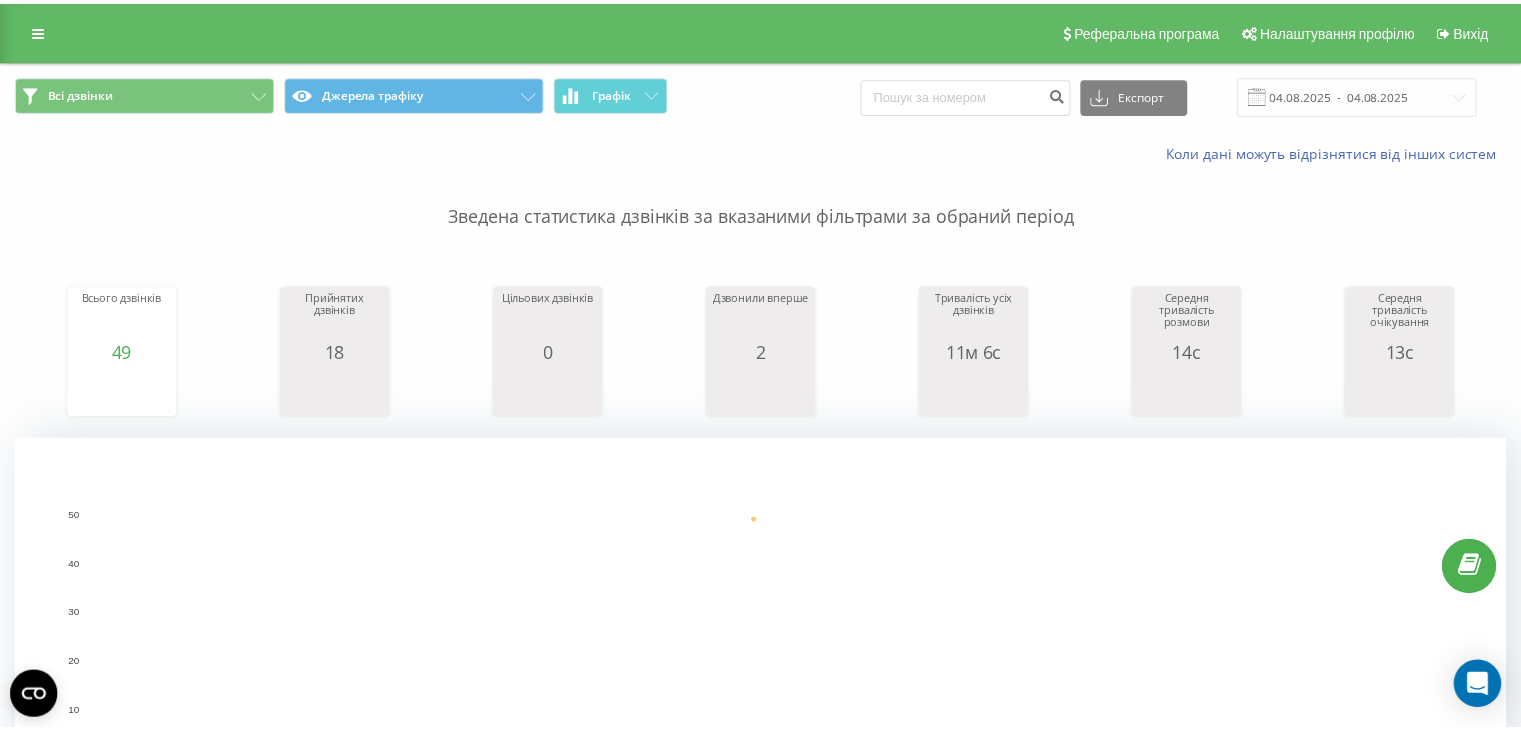 scroll, scrollTop: 0, scrollLeft: 0, axis: both 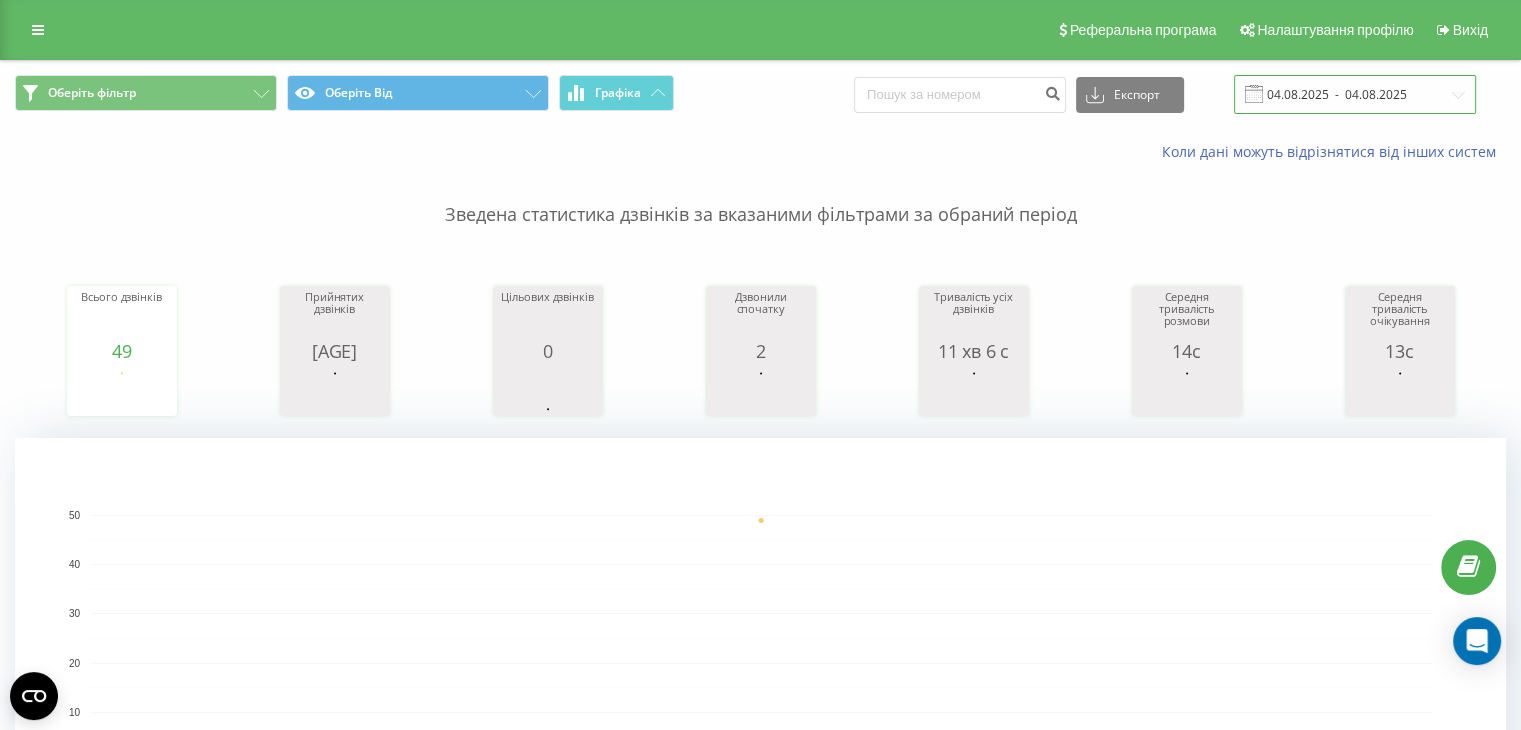click on "04.08.2025  -  04.08.2025" at bounding box center [1355, 94] 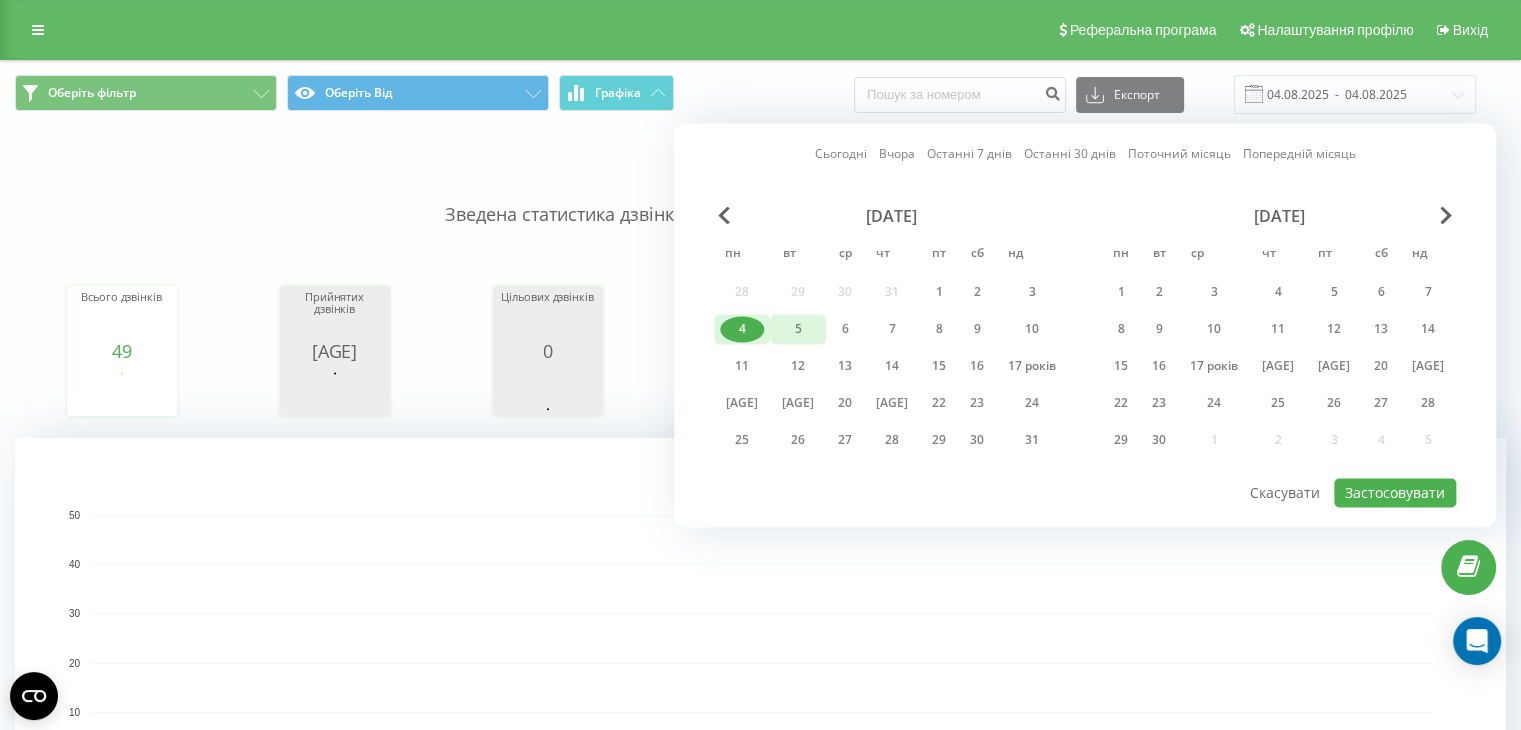 click on "5" at bounding box center (798, 329) 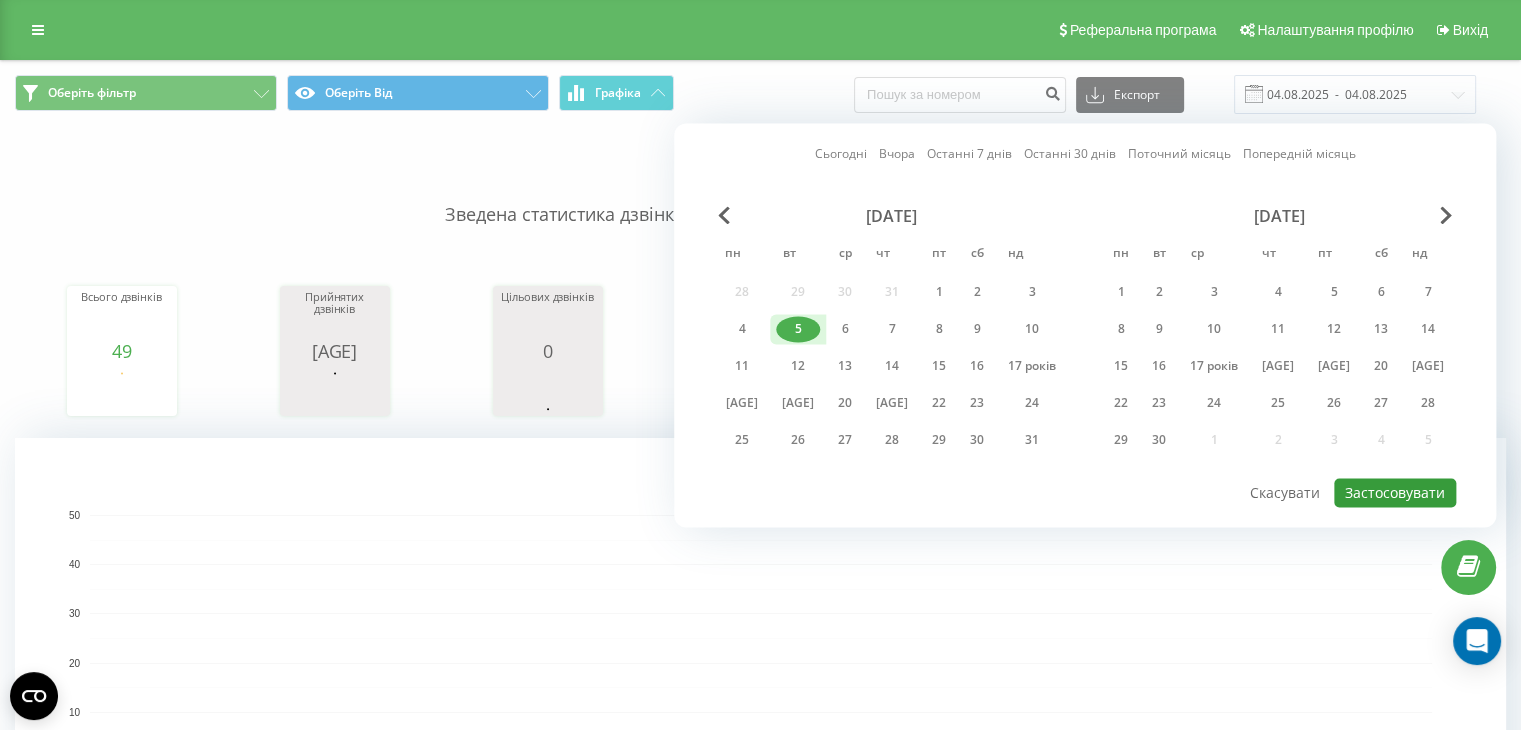 click on "Застосовувати" at bounding box center [1395, 492] 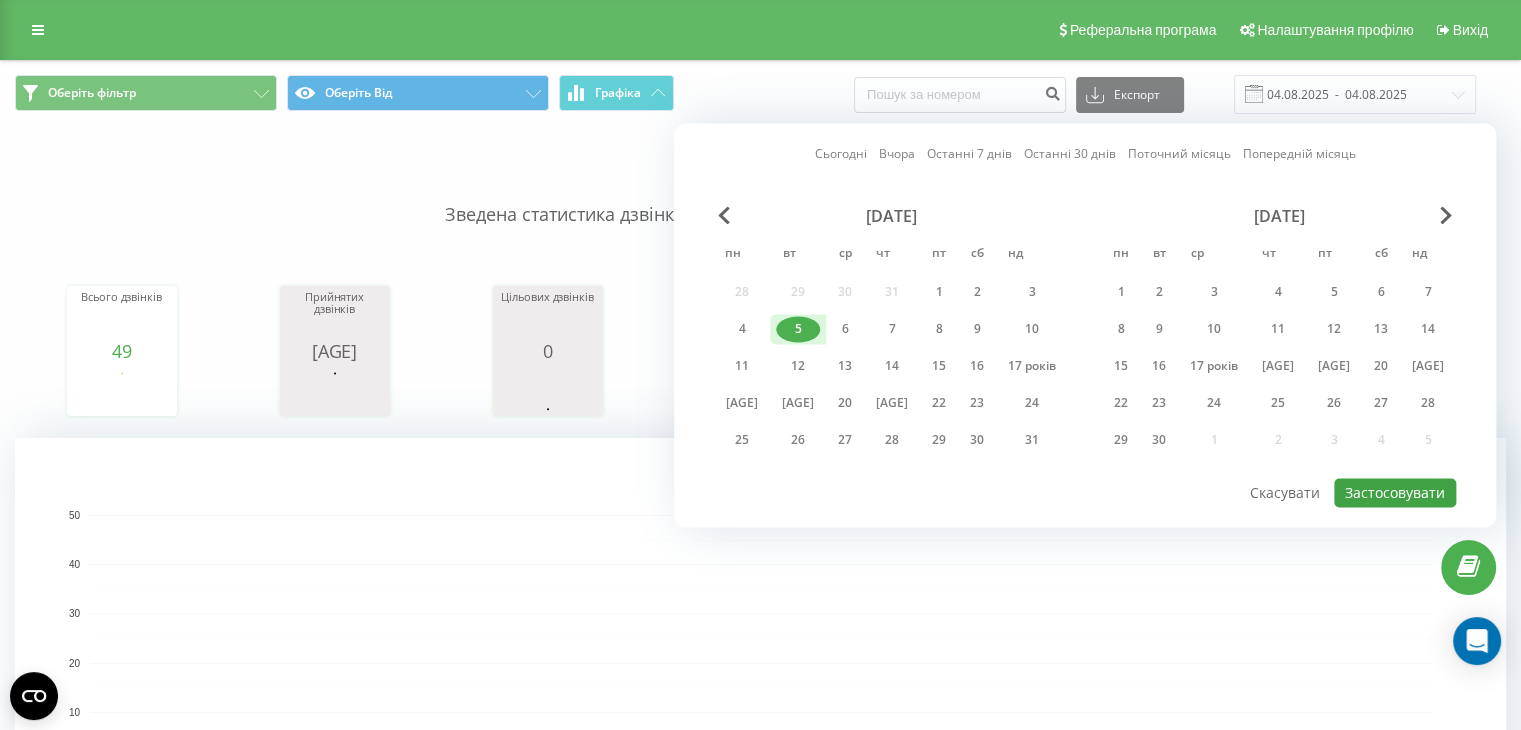 type on "05.08.2025  -  05.08.2025" 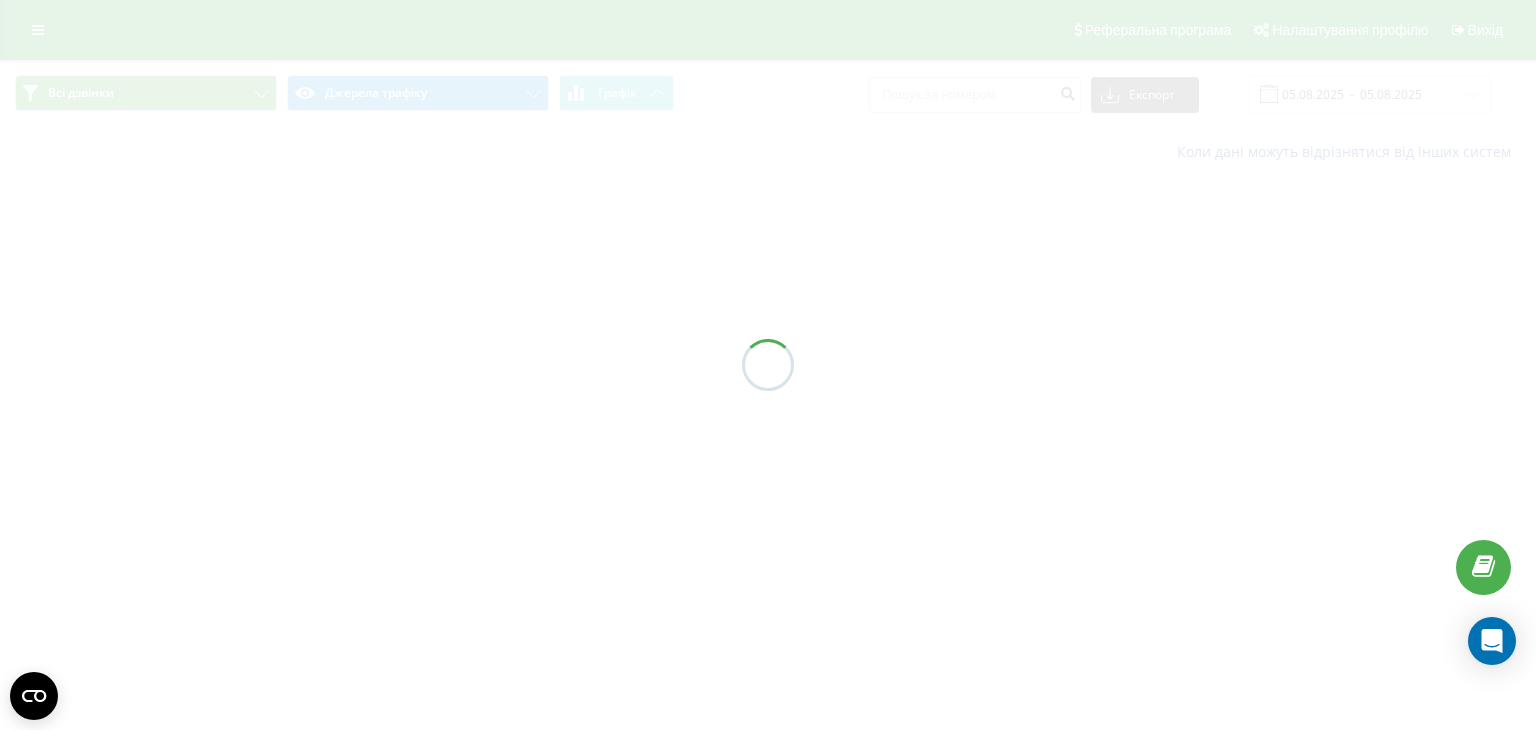 scroll, scrollTop: 0, scrollLeft: 0, axis: both 